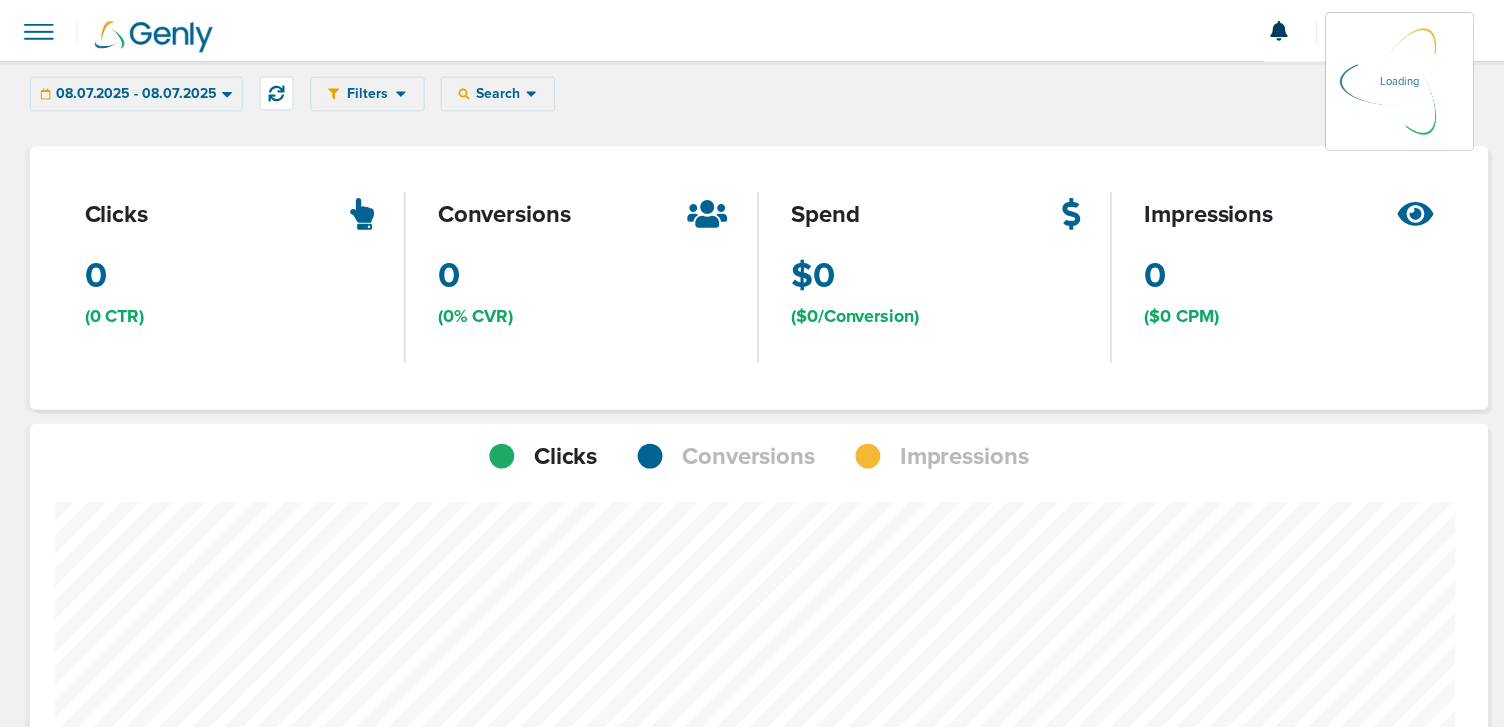 scroll, scrollTop: 0, scrollLeft: 0, axis: both 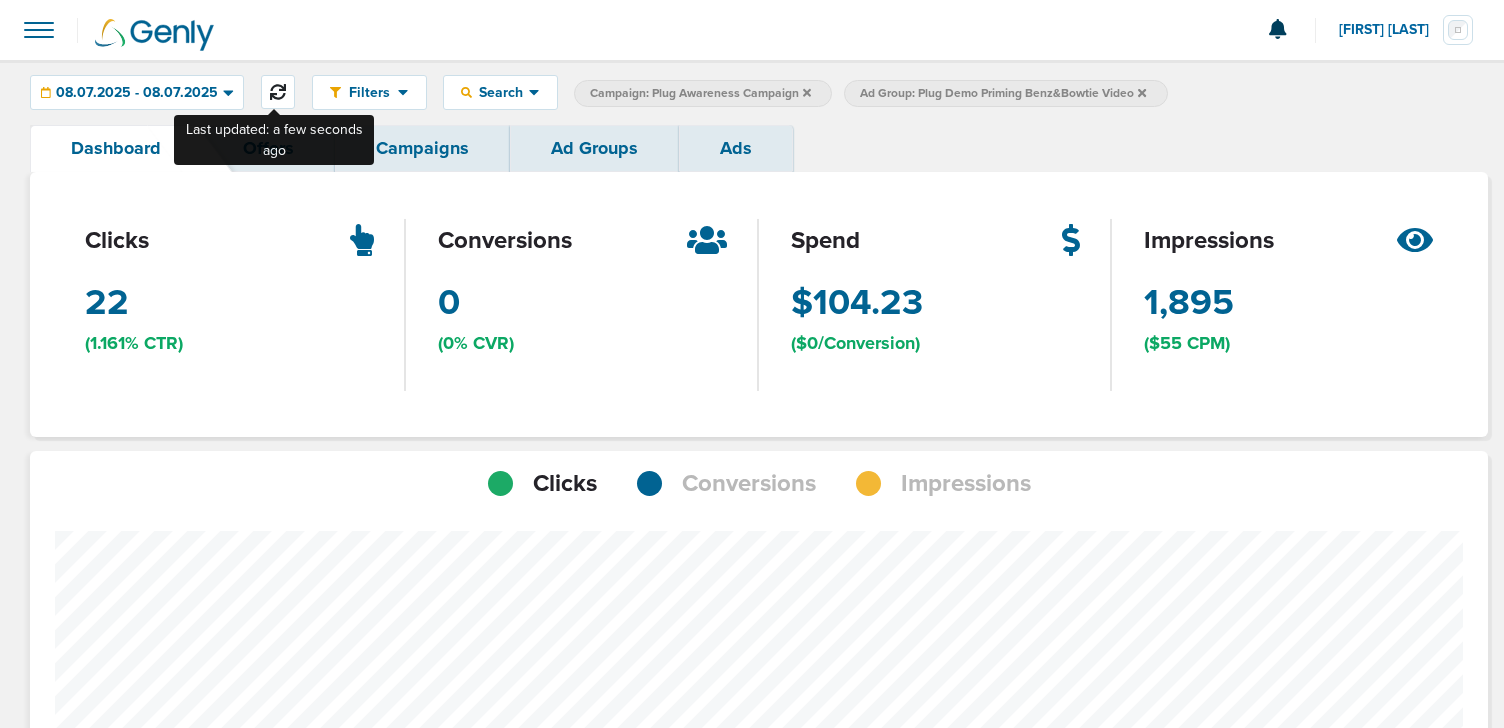 click 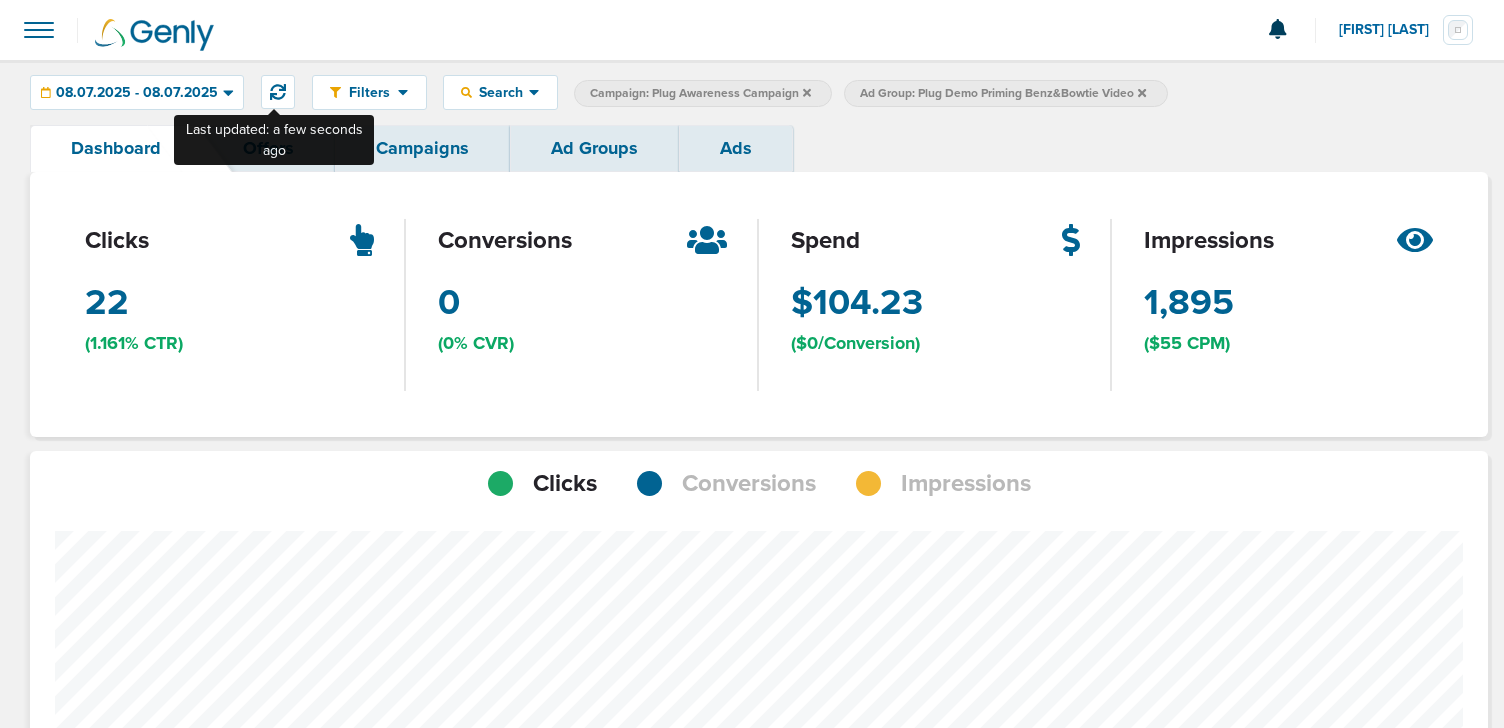 scroll, scrollTop: 1411, scrollLeft: 1444, axis: both 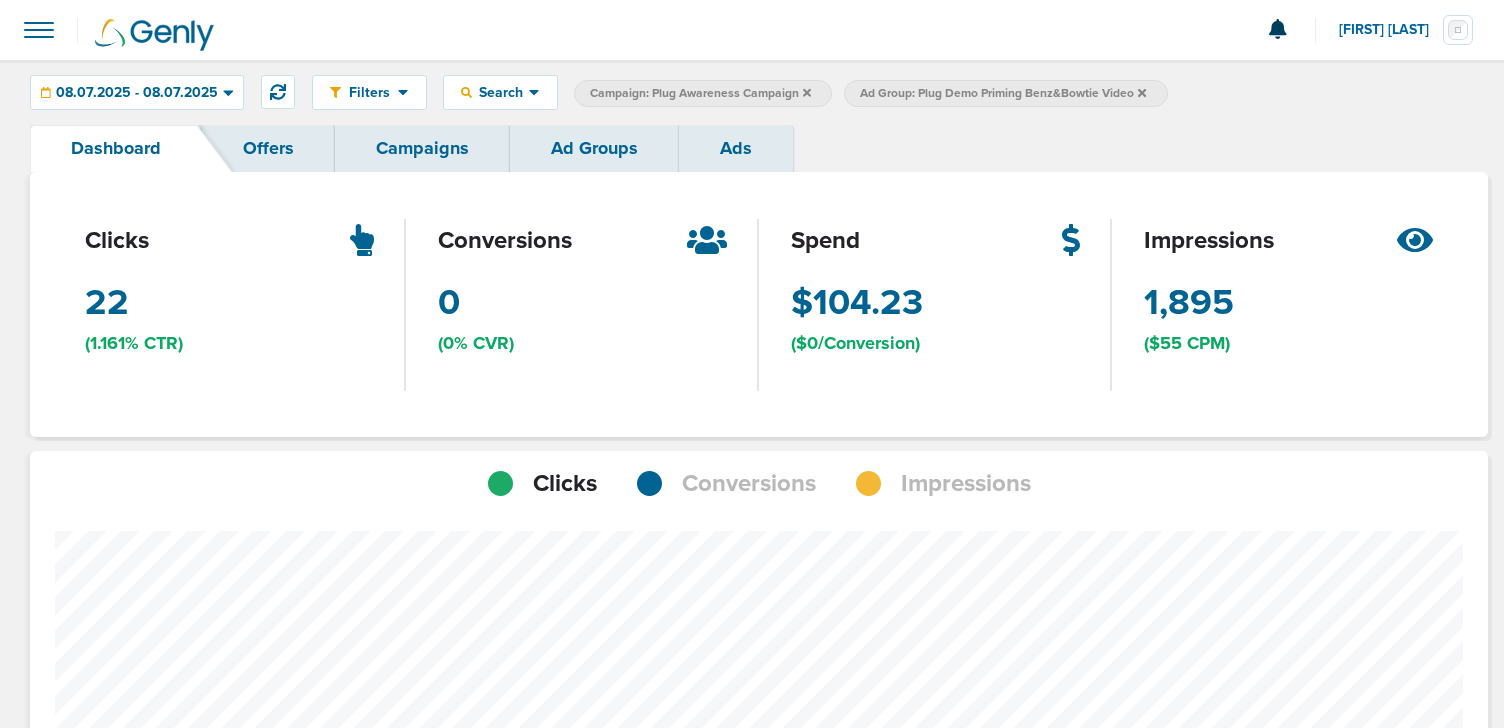 type 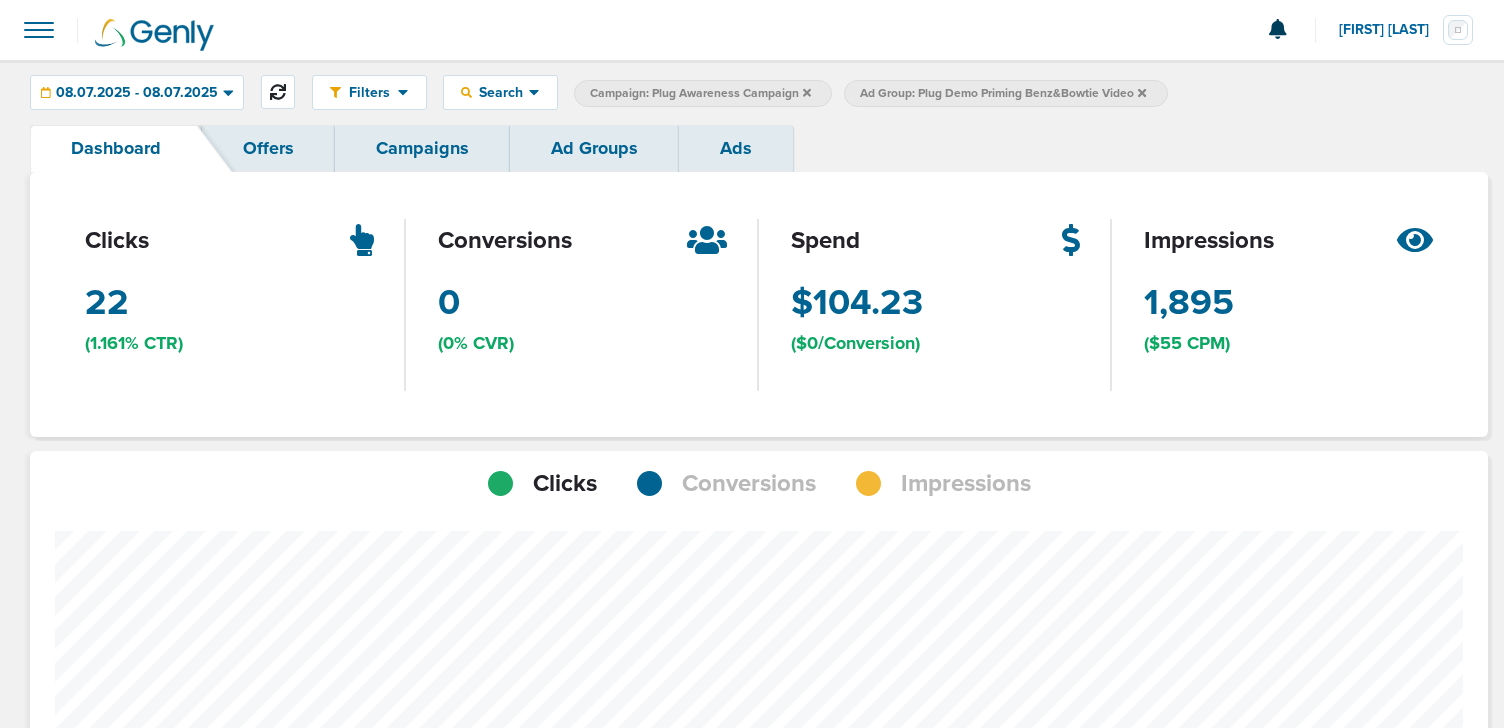 click 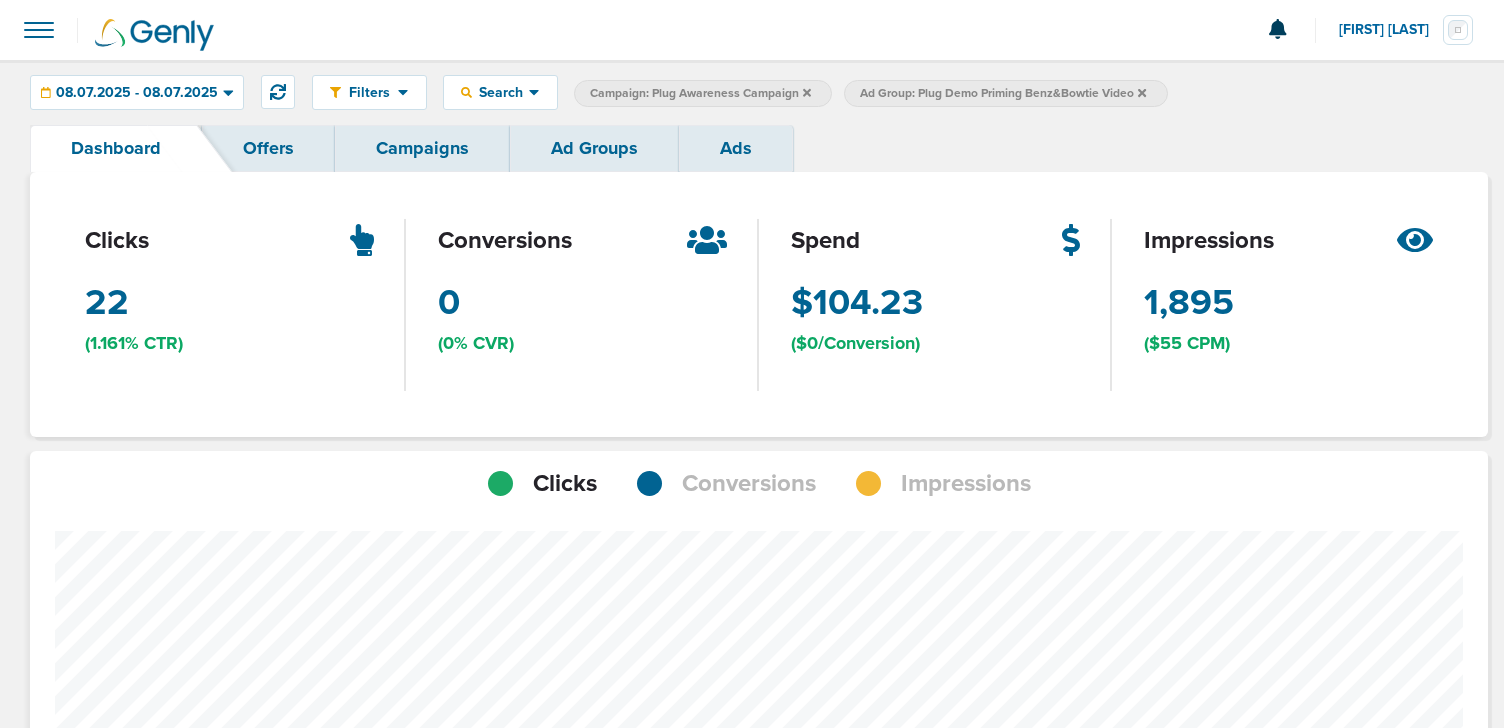 scroll, scrollTop: 1411, scrollLeft: 1444, axis: both 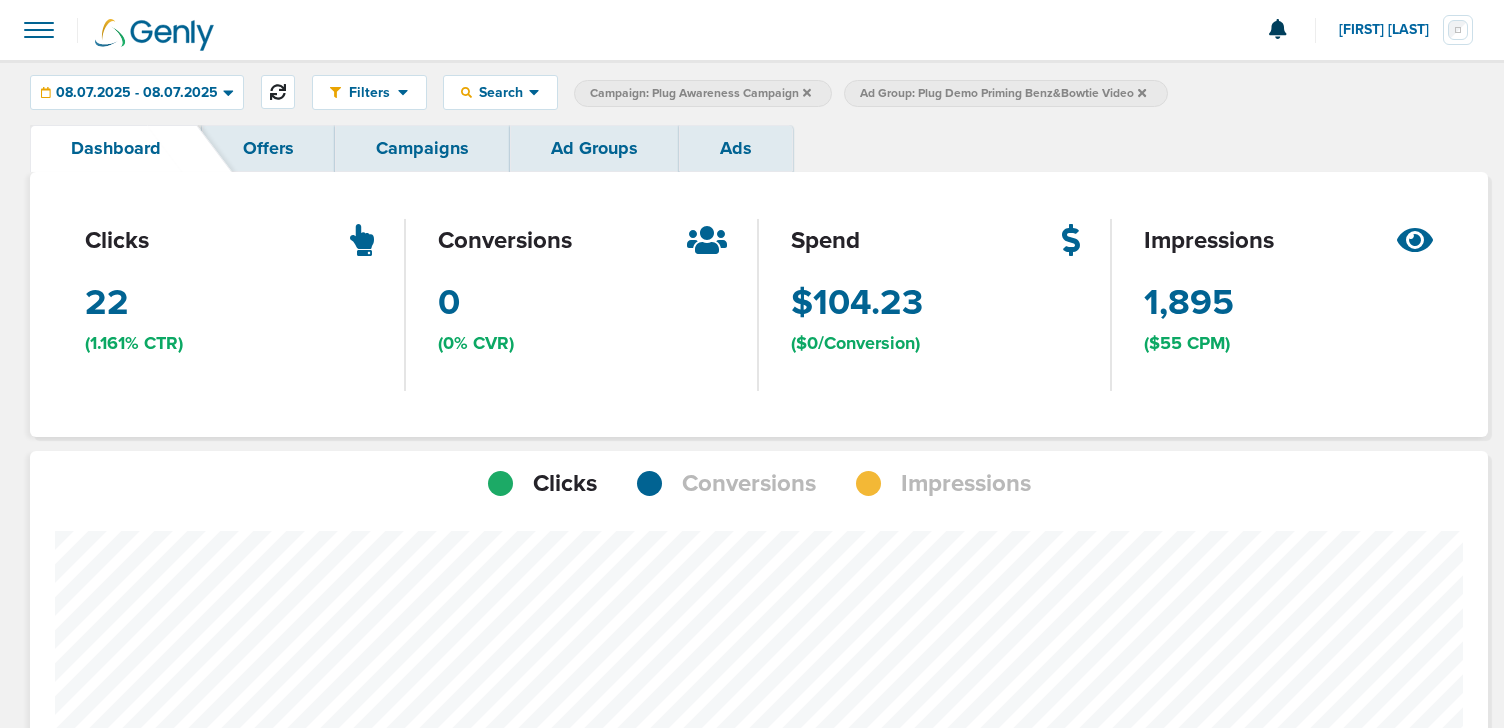 click 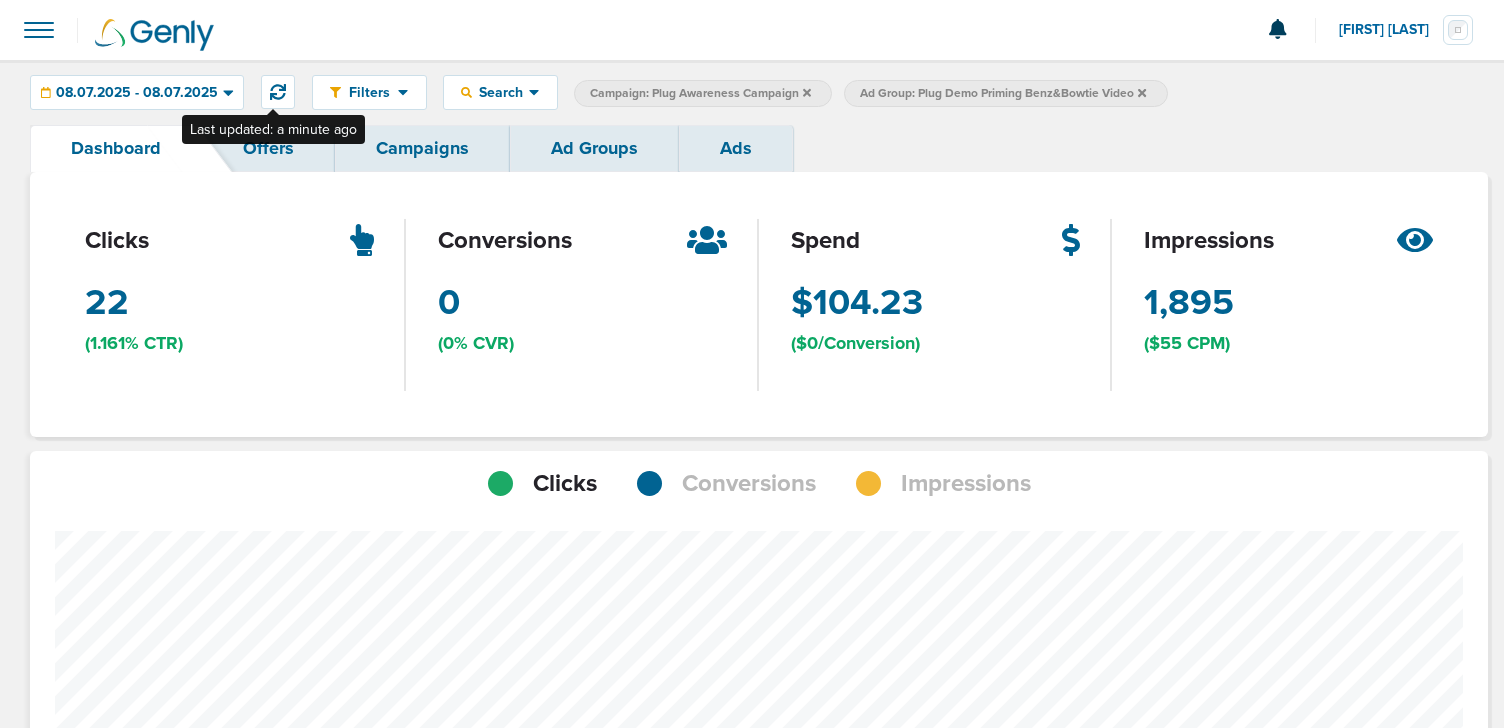 scroll, scrollTop: 1411, scrollLeft: 1444, axis: both 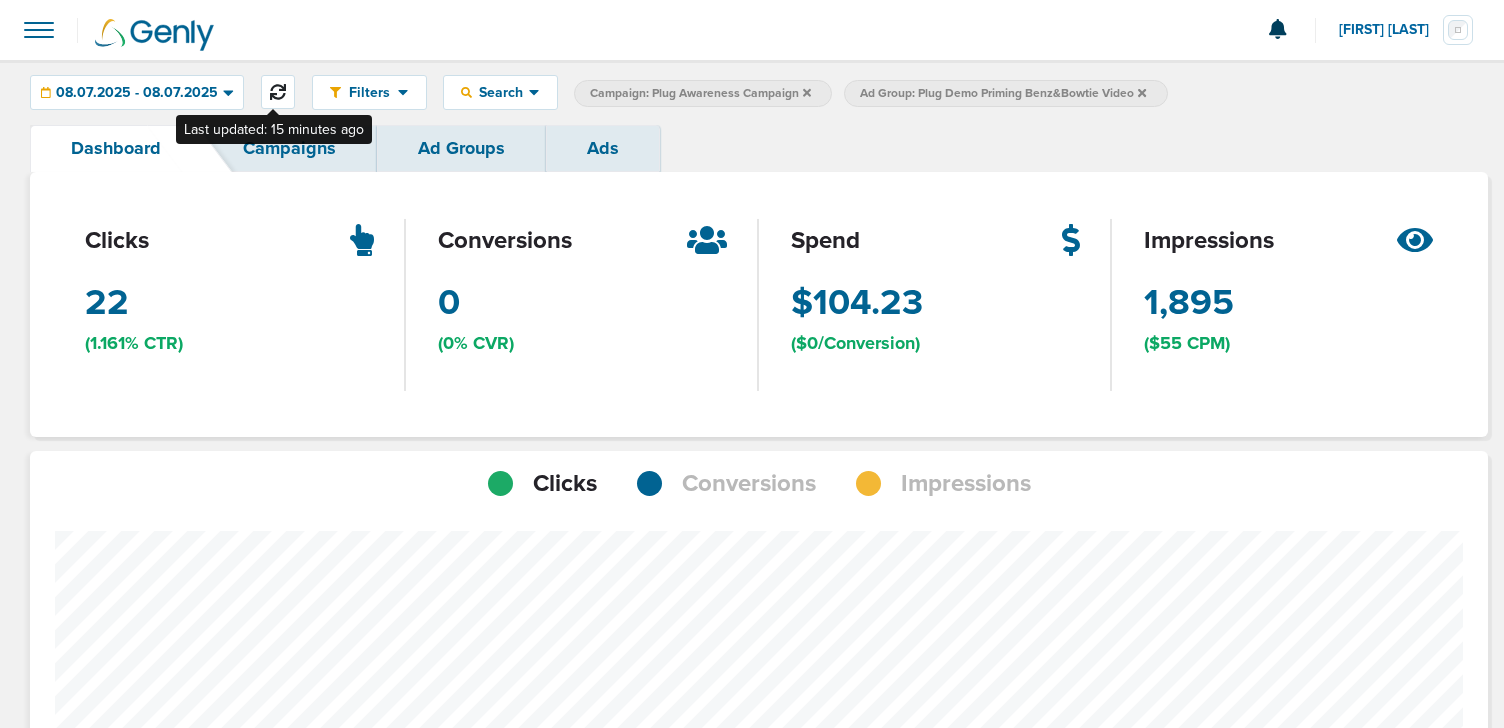 click at bounding box center [278, 92] 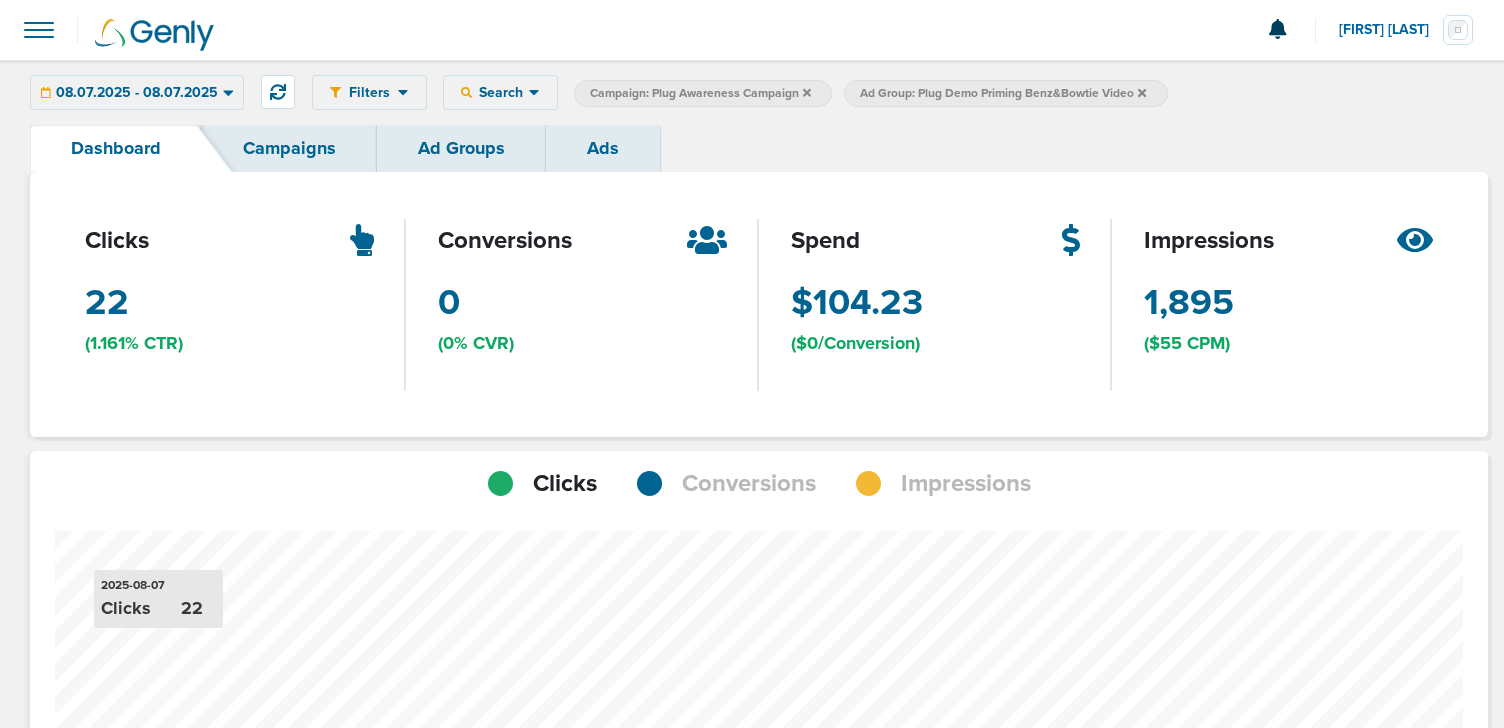 scroll, scrollTop: 1411, scrollLeft: 1444, axis: both 